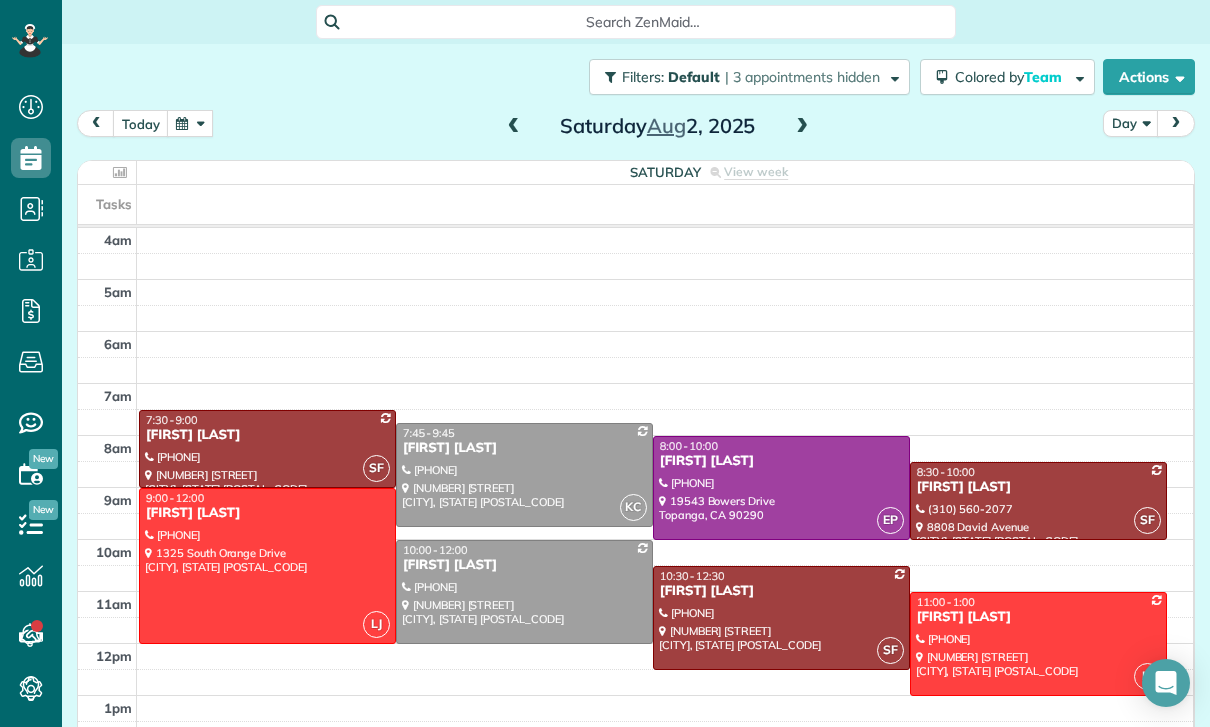 scroll, scrollTop: 0, scrollLeft: 0, axis: both 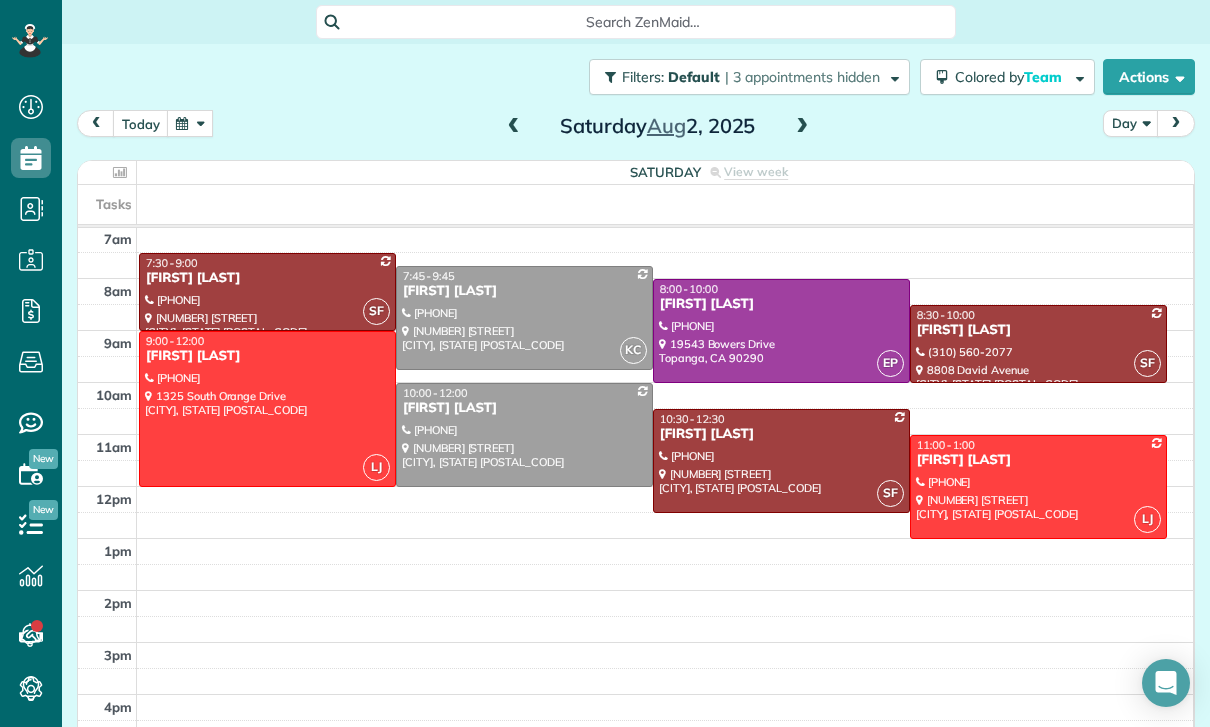 click at bounding box center (190, 123) 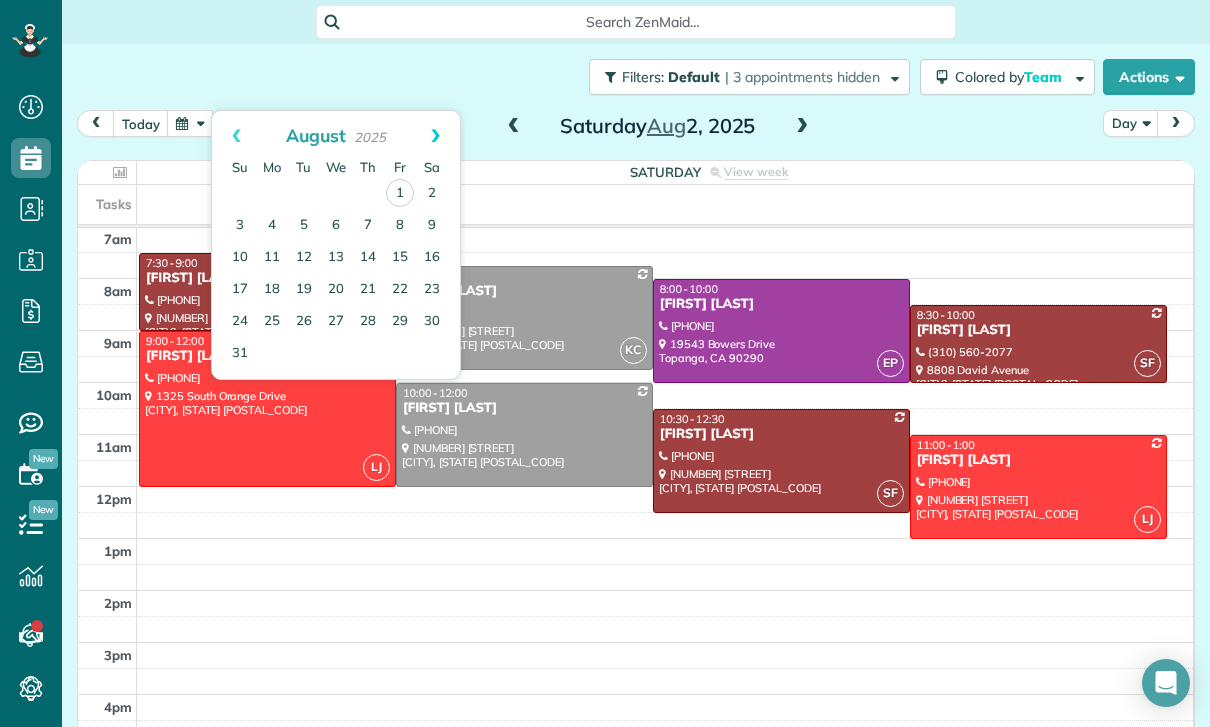 click on "Next" at bounding box center (435, 136) 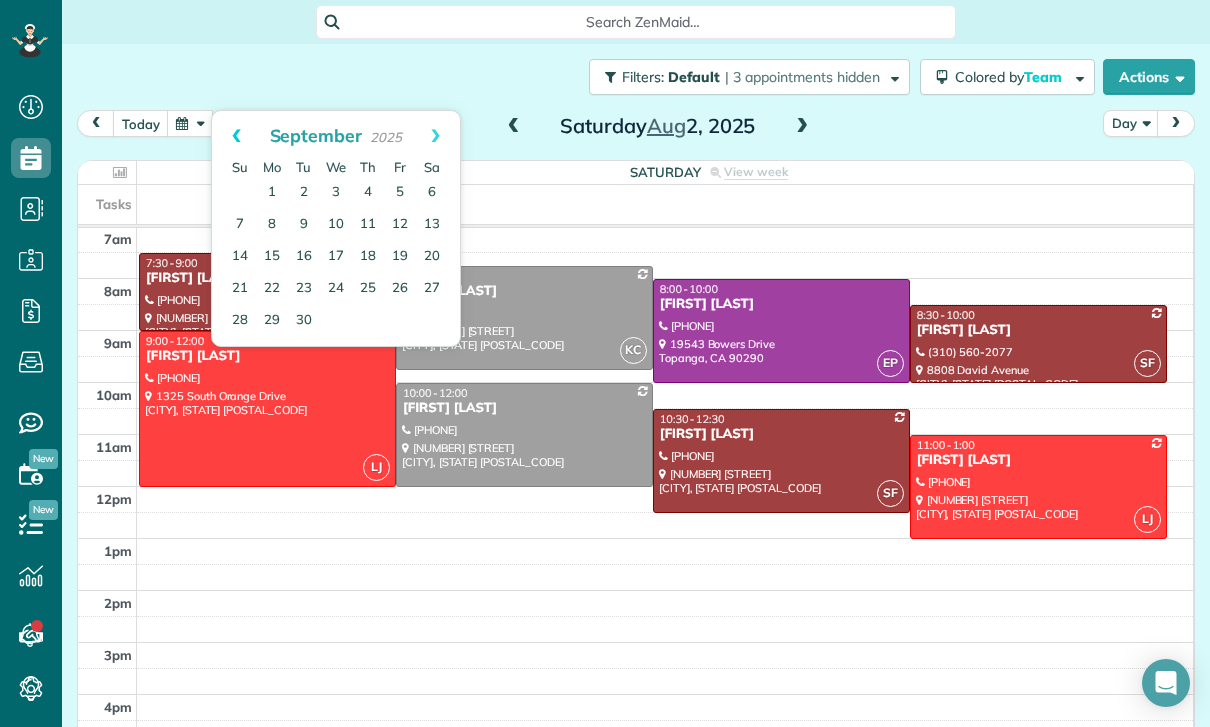 click on "Prev" at bounding box center [236, 136] 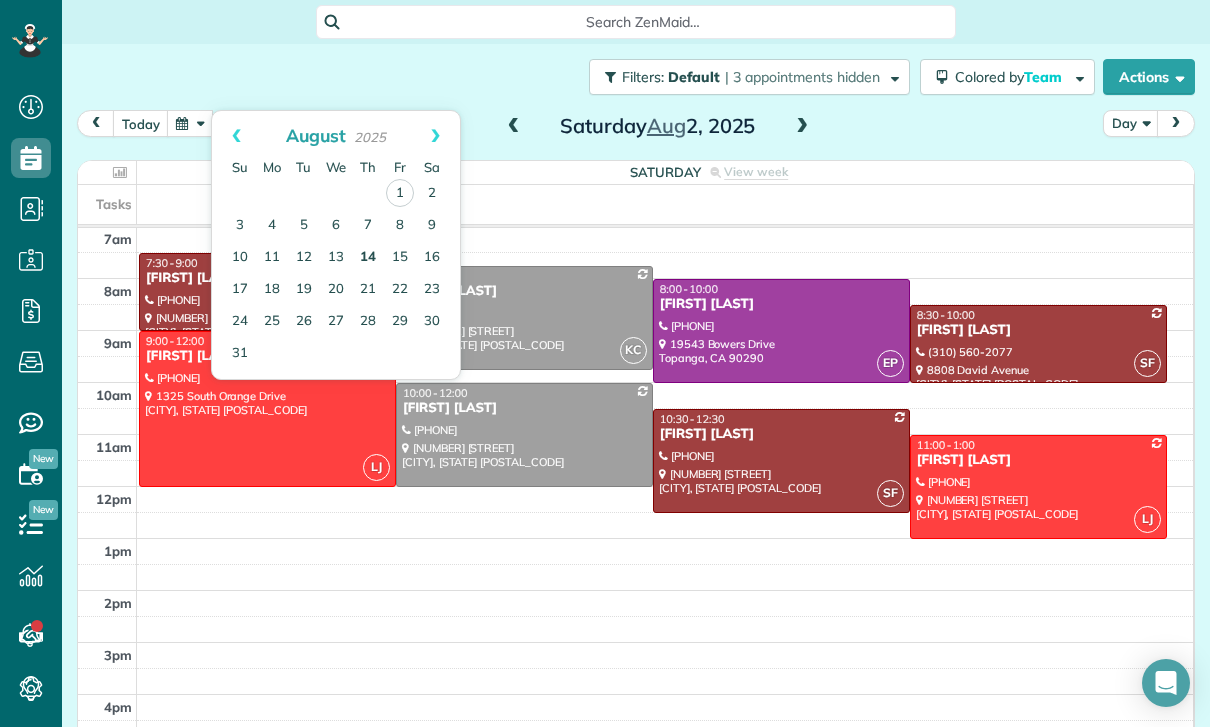 click on "14" at bounding box center (368, 258) 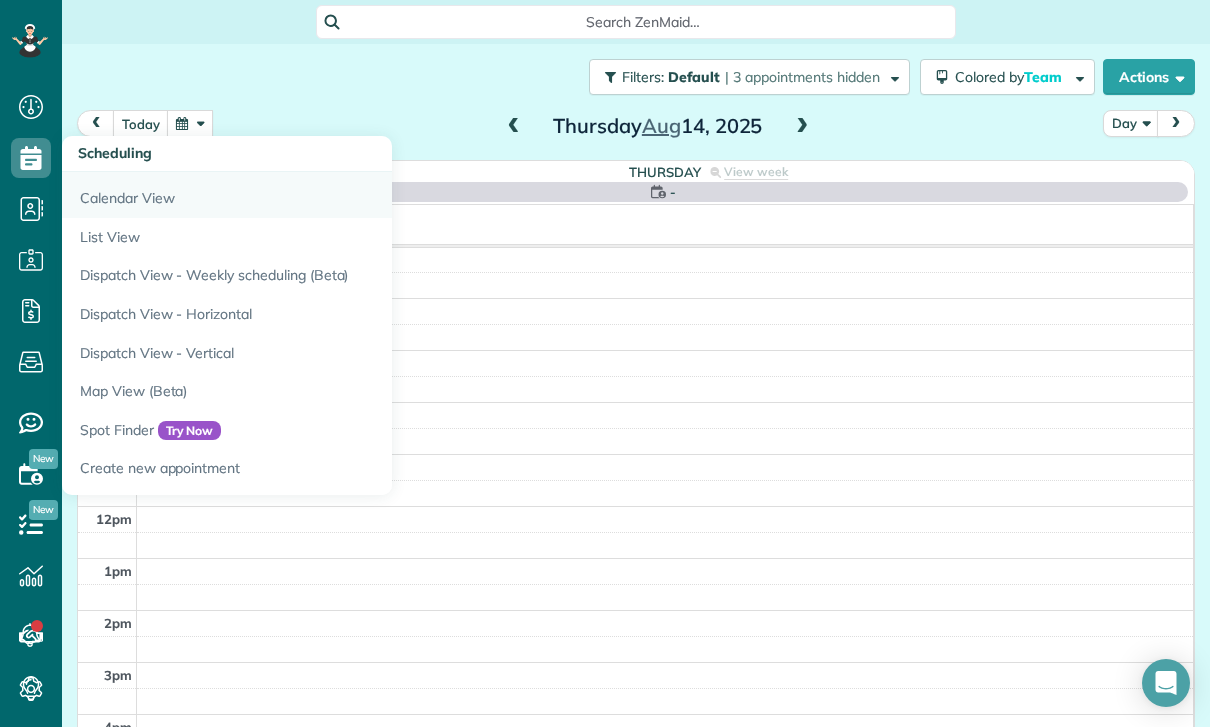click on "Calendar View" at bounding box center (312, 195) 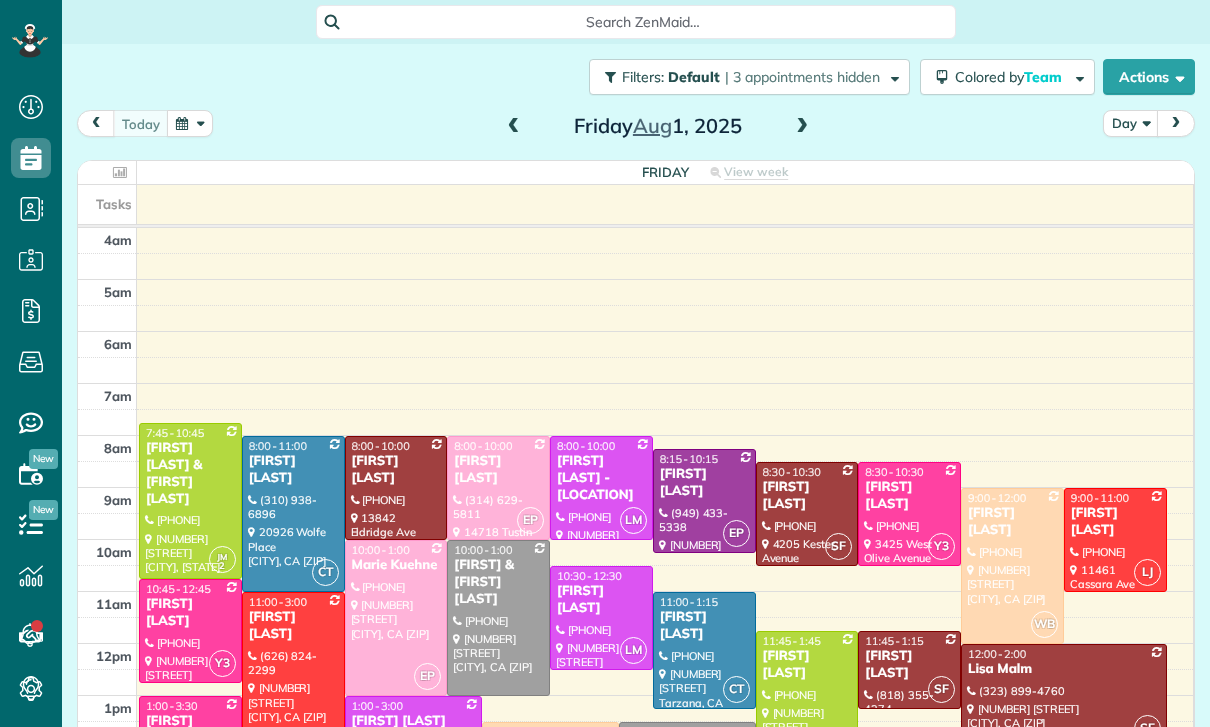 scroll, scrollTop: 0, scrollLeft: 0, axis: both 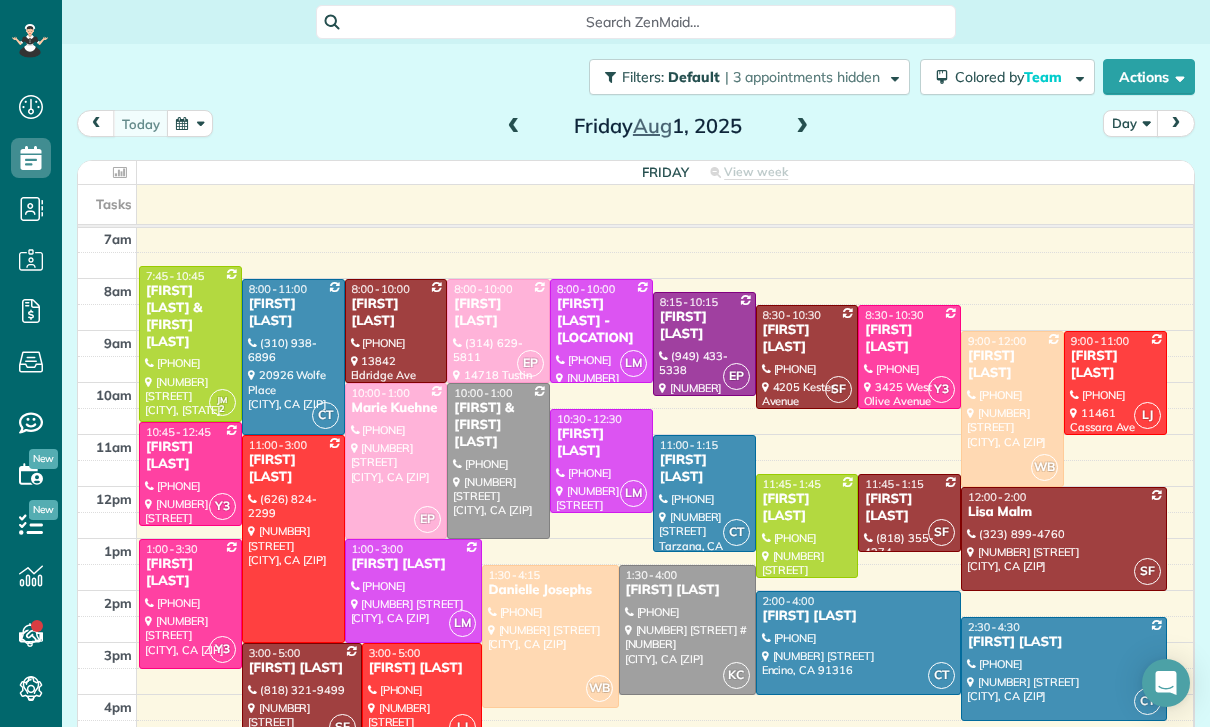 click at bounding box center [190, 123] 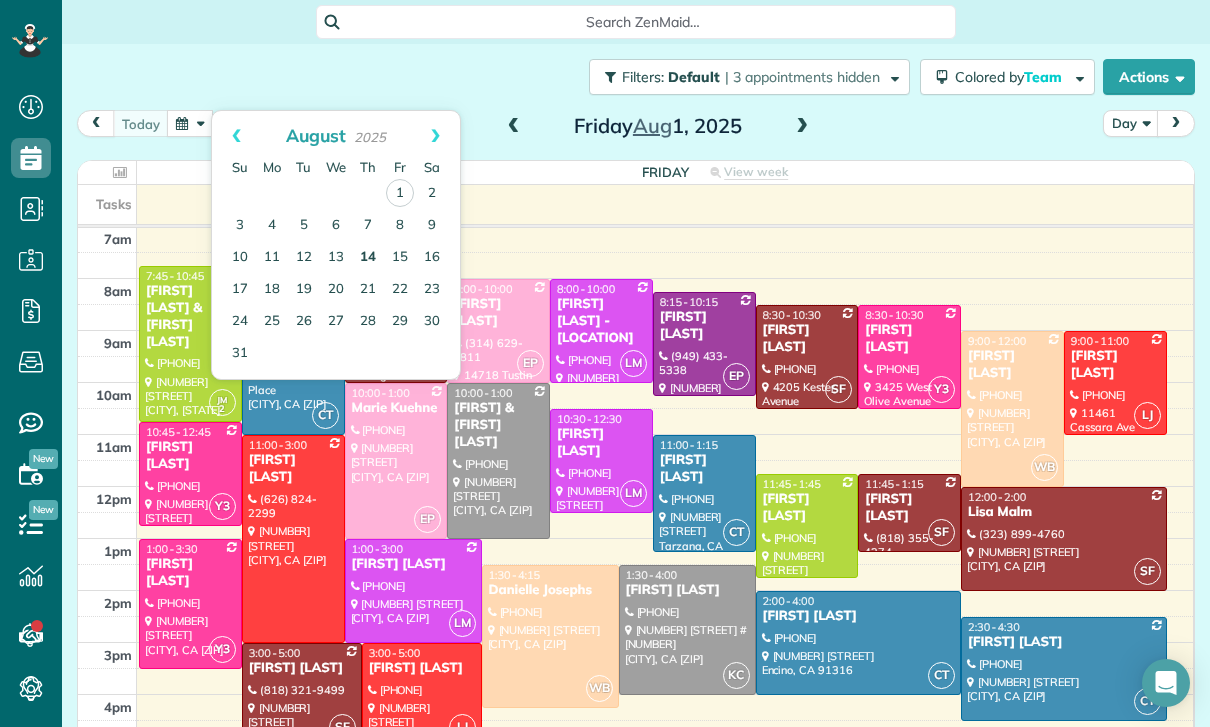 click on "14" at bounding box center [368, 258] 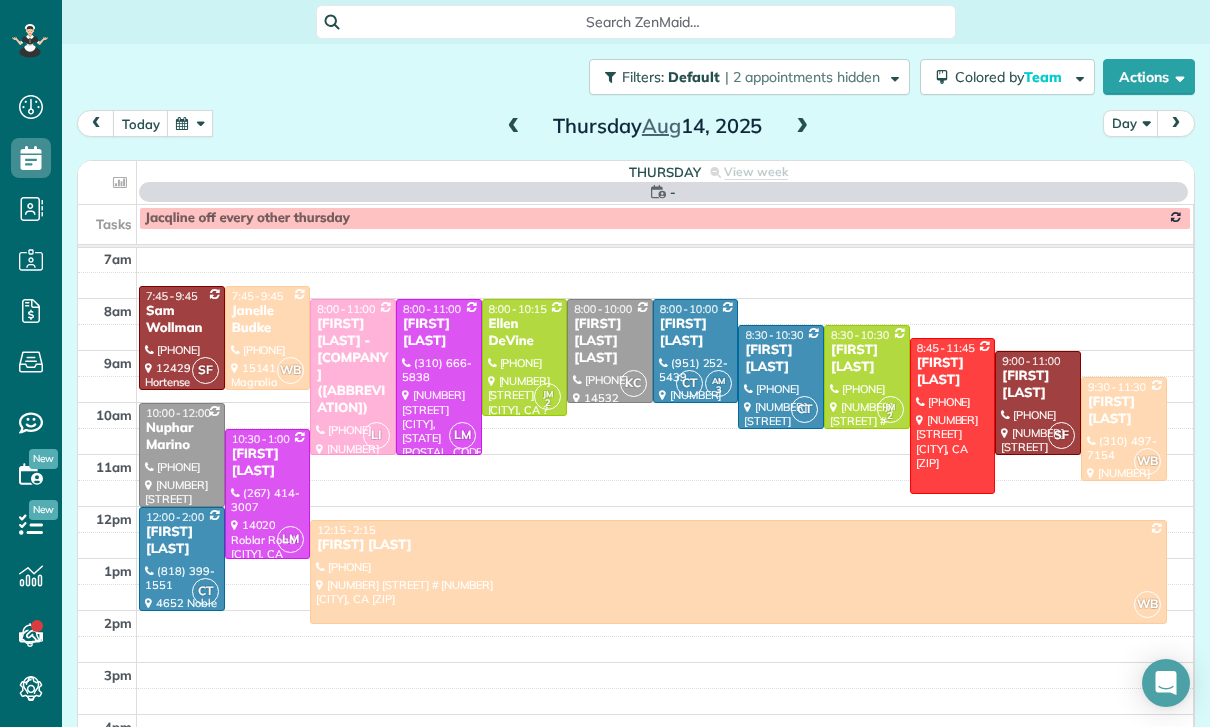 scroll, scrollTop: 157, scrollLeft: 0, axis: vertical 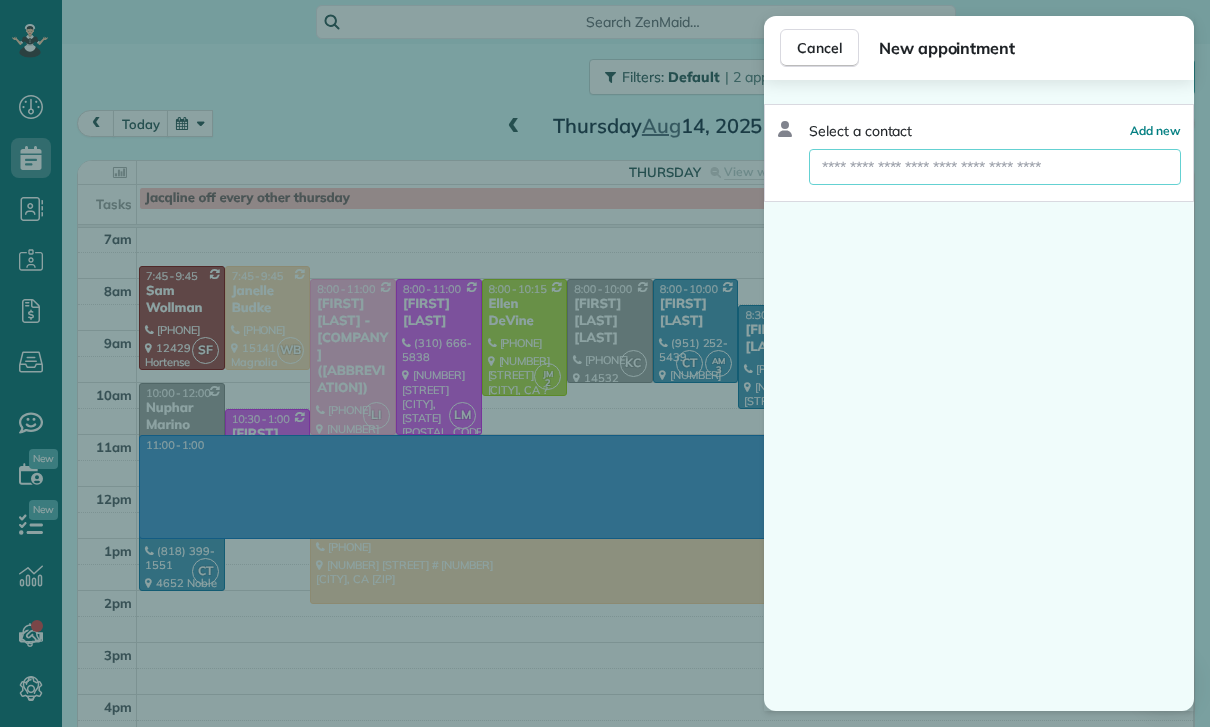 click at bounding box center [995, 167] 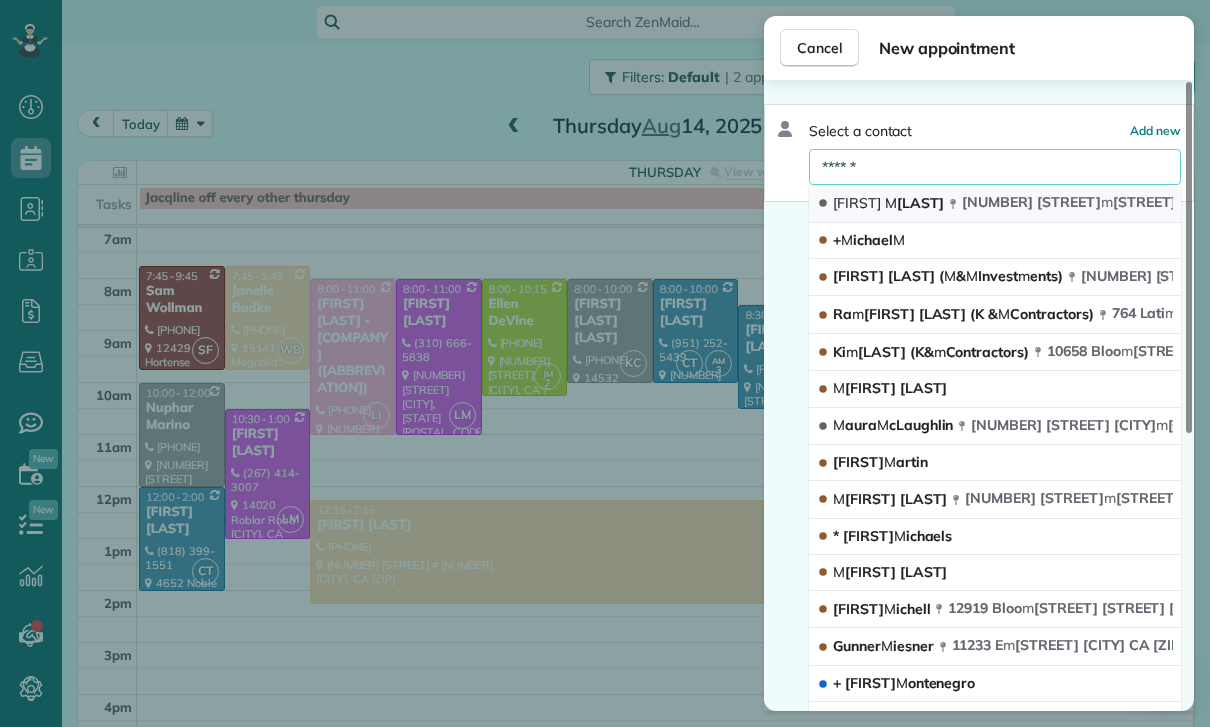 type on "******" 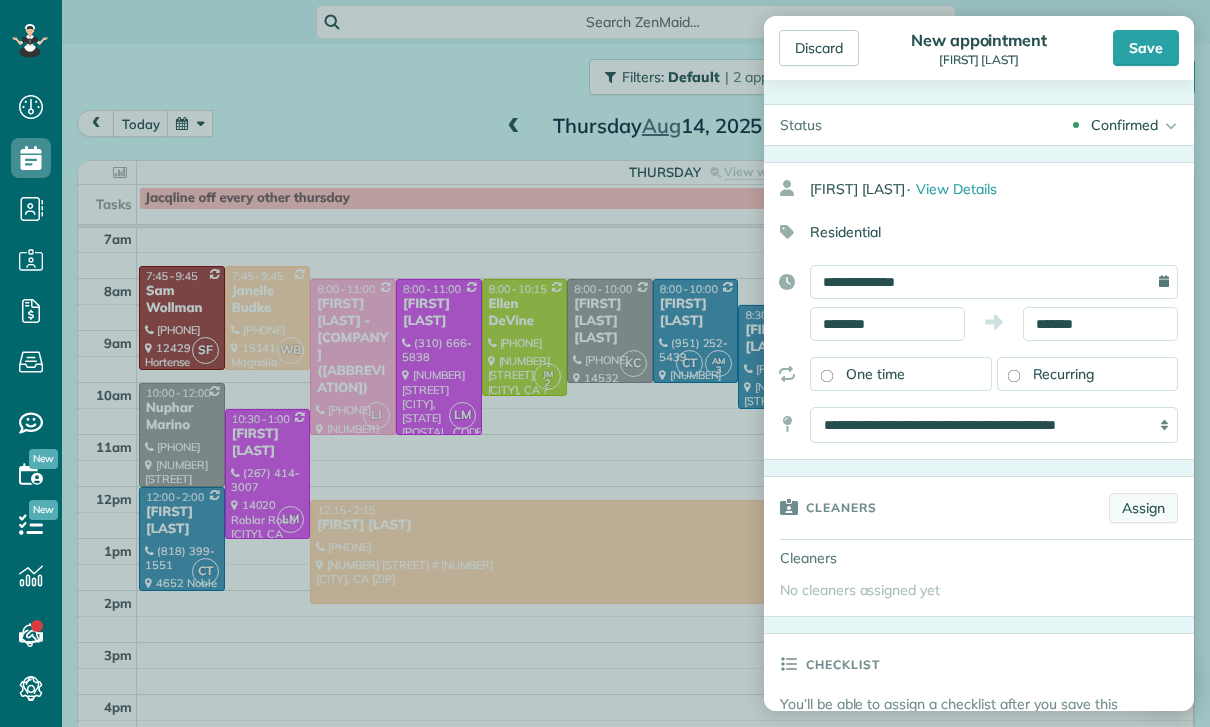 click on "Assign" at bounding box center [1143, 508] 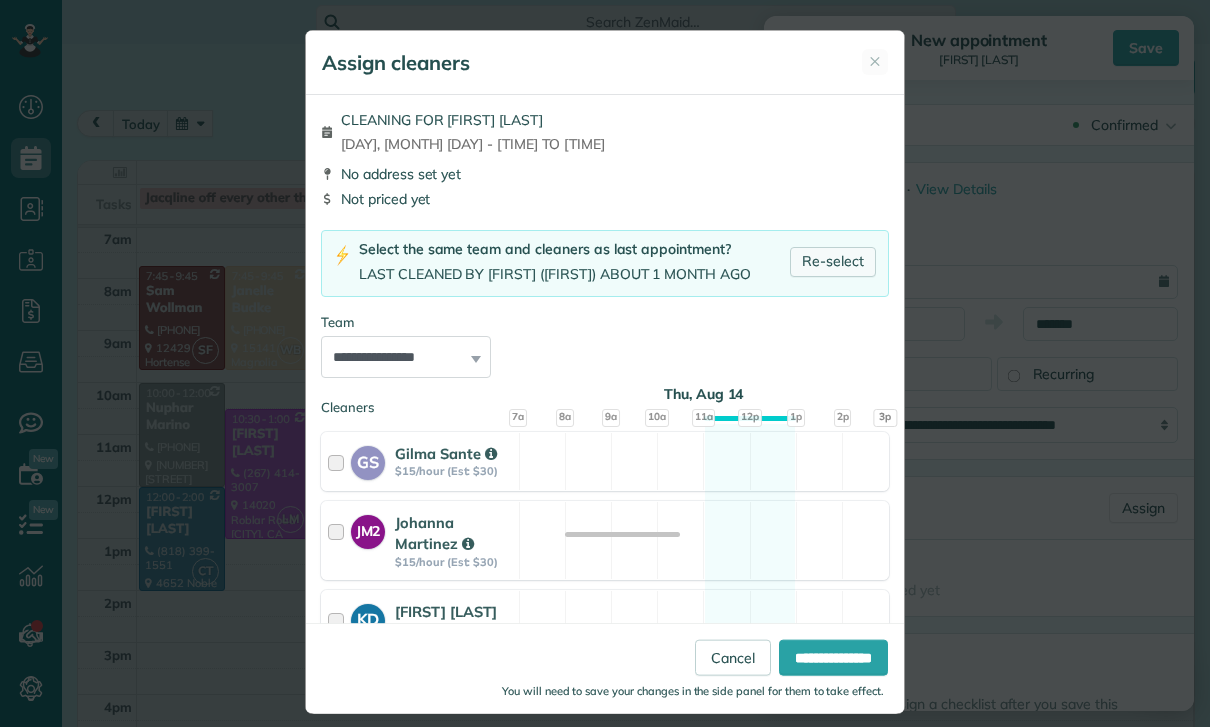 click on "Re-select" at bounding box center [833, 262] 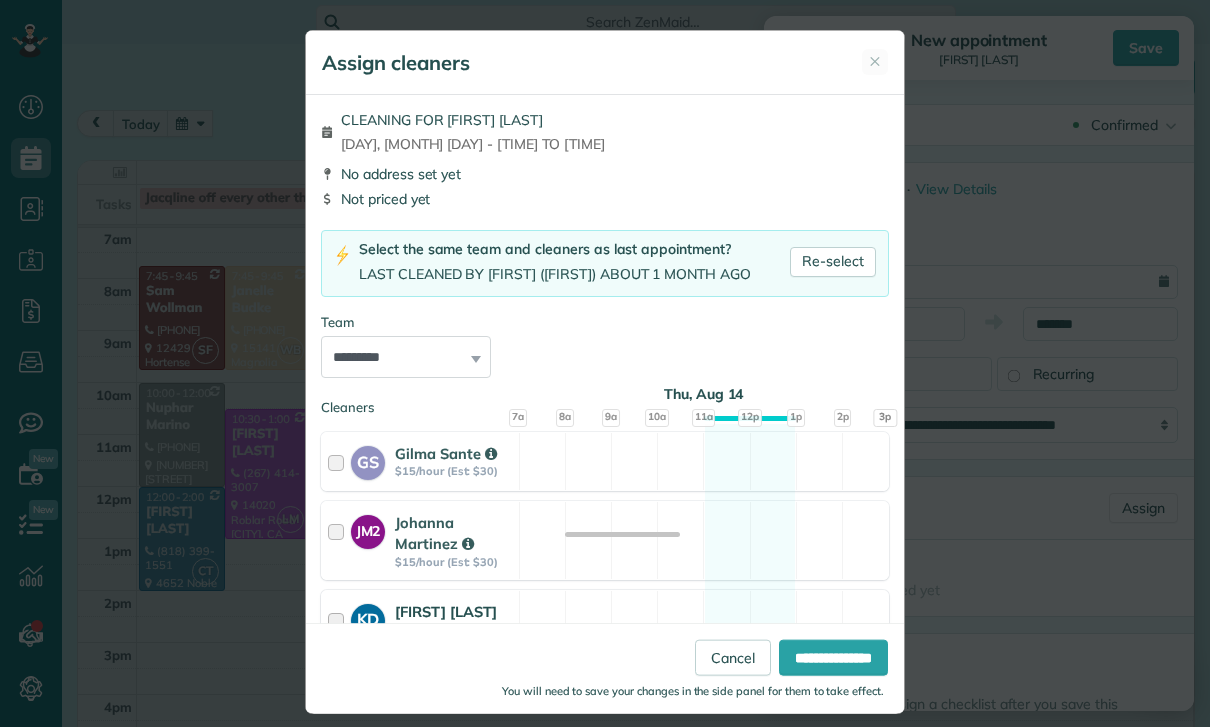click on "[FIRST] [LAST]
[FIRST] [LAST]
$[PRICE]/HOUR (EST: $[PRICE])
AVAILABLE" at bounding box center [605, 629] 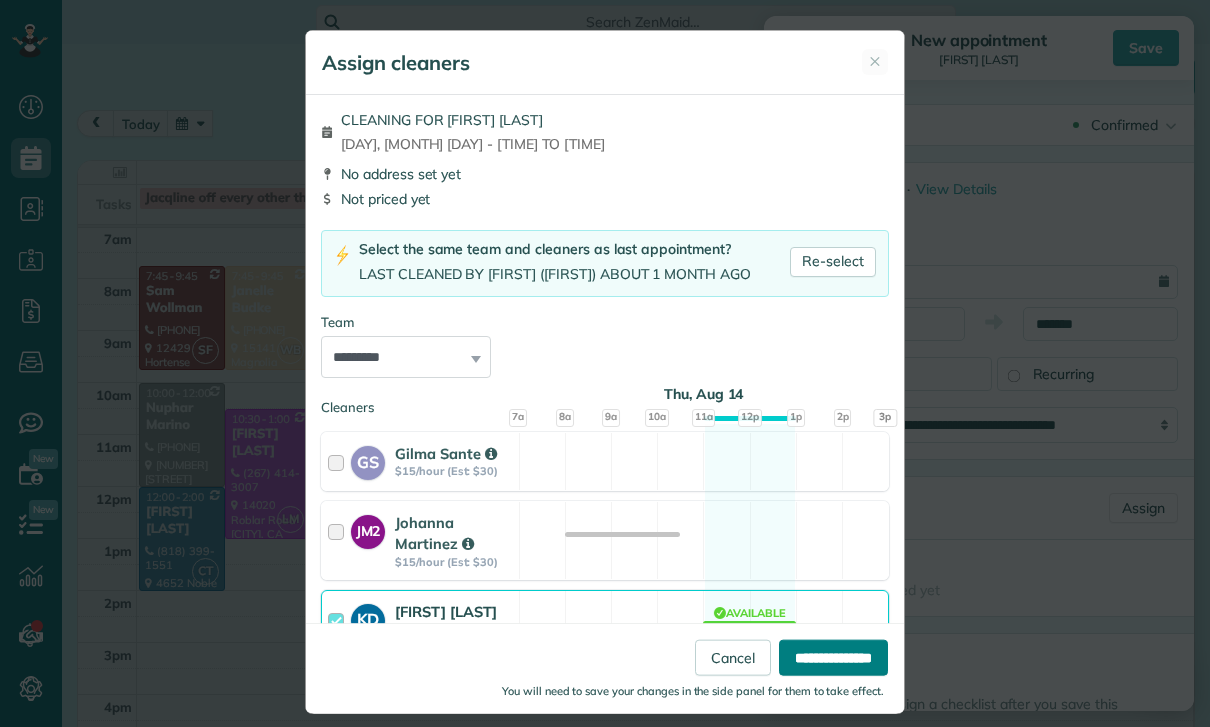click on "**********" at bounding box center (833, 658) 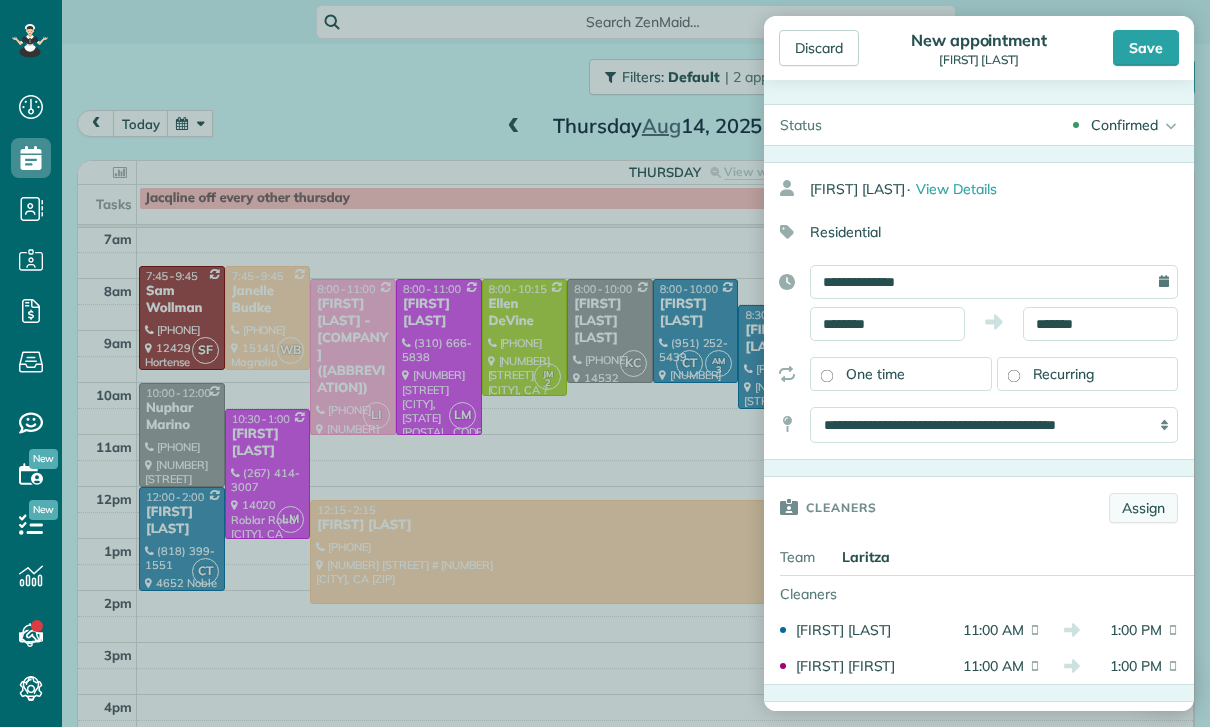 click on "Assign" at bounding box center [1143, 508] 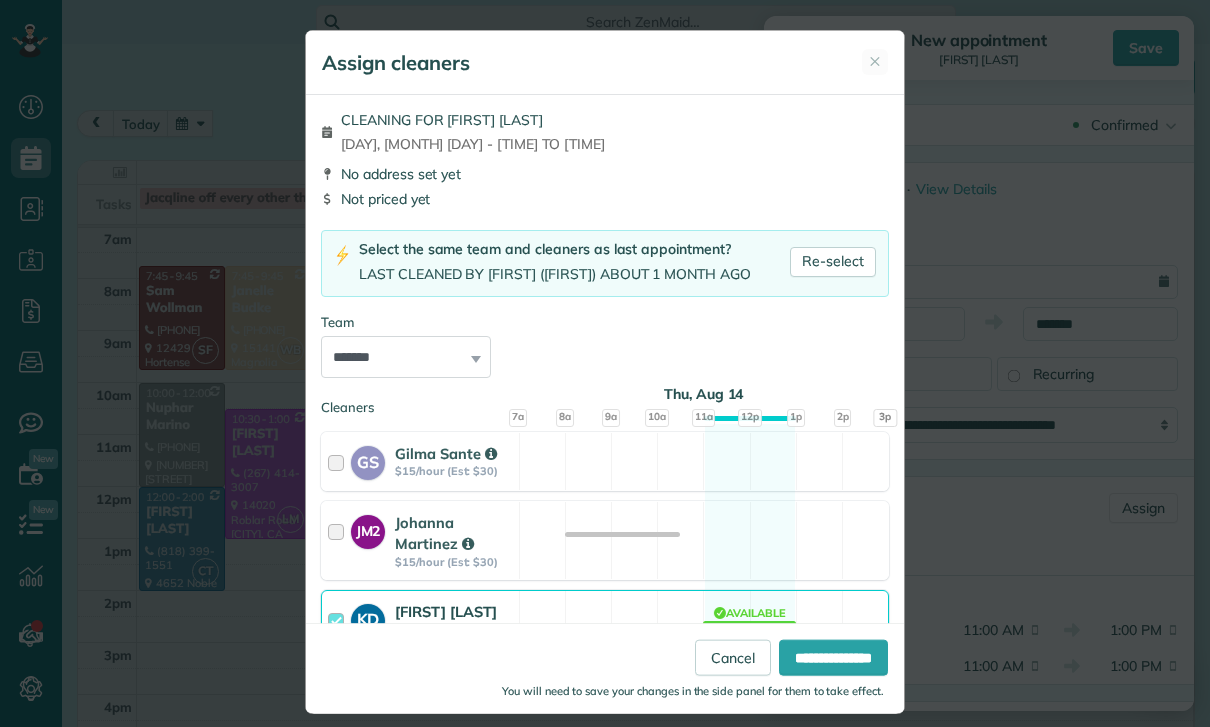 click on "[FIRST] [LAST]
[FIRST] [LAST]
$[PRICE]/HOUR (EST: $[PRICE])
AVAILABLE" at bounding box center (605, 629) 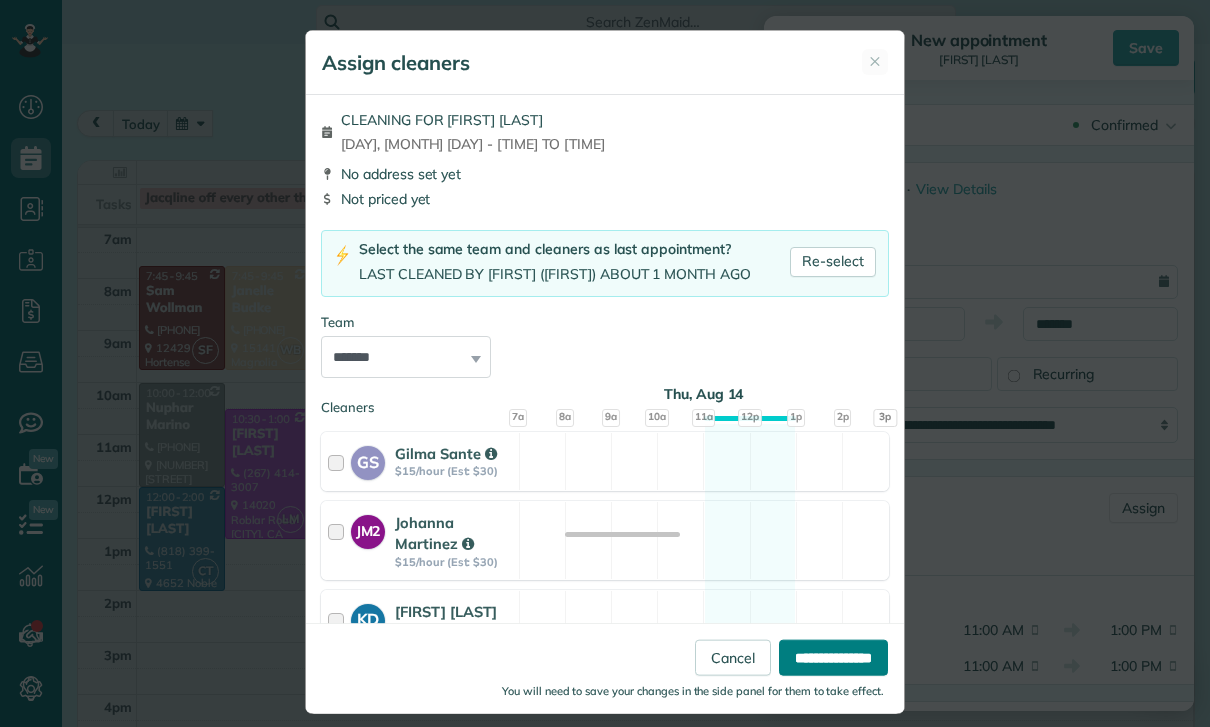 click on "**********" at bounding box center (833, 658) 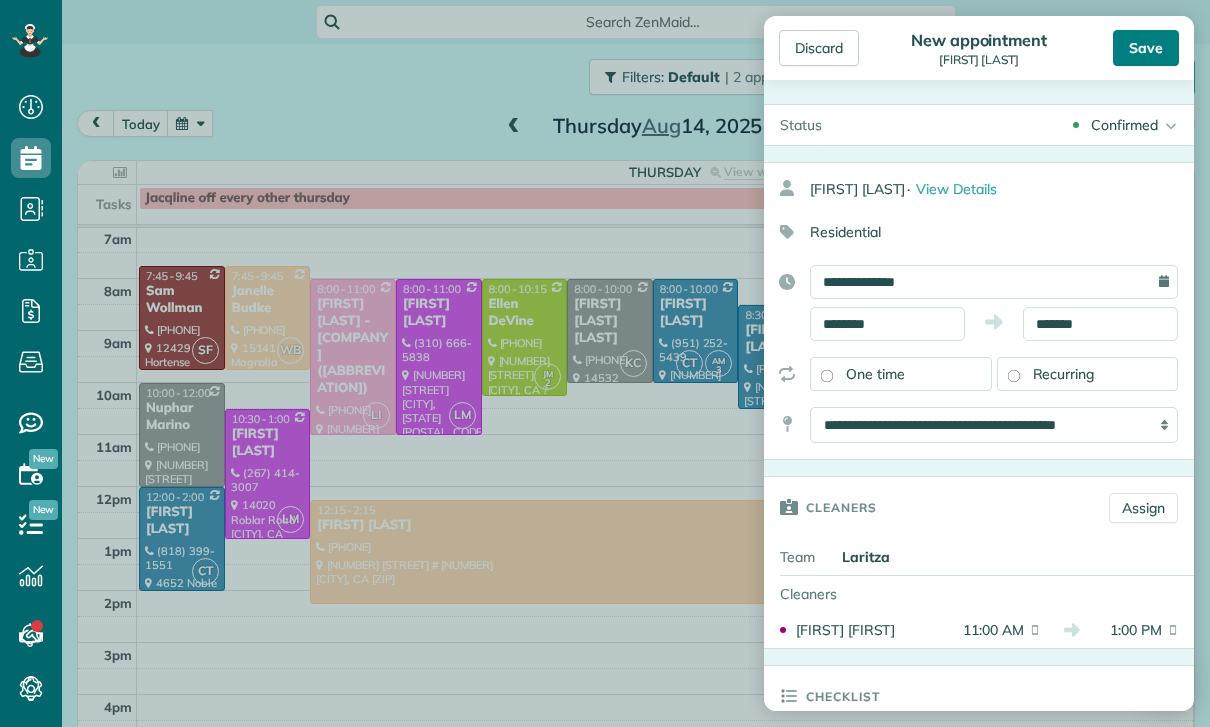 click on "Save" at bounding box center [1146, 48] 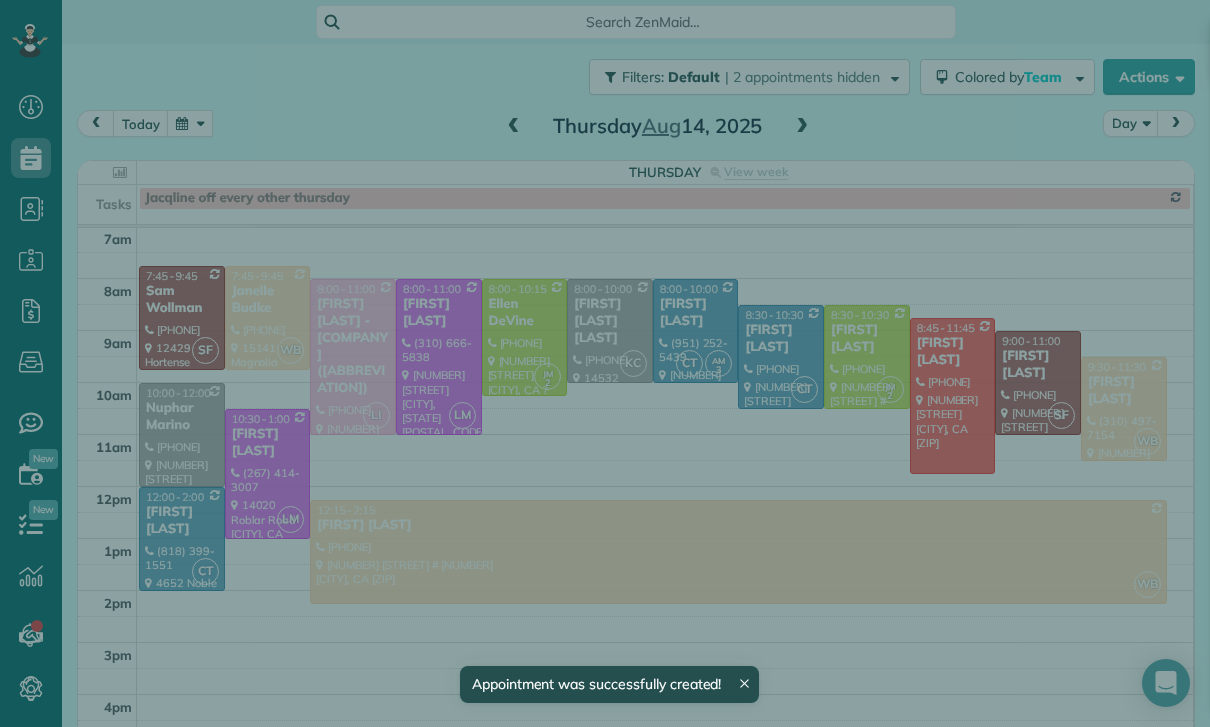 scroll, scrollTop: 157, scrollLeft: 0, axis: vertical 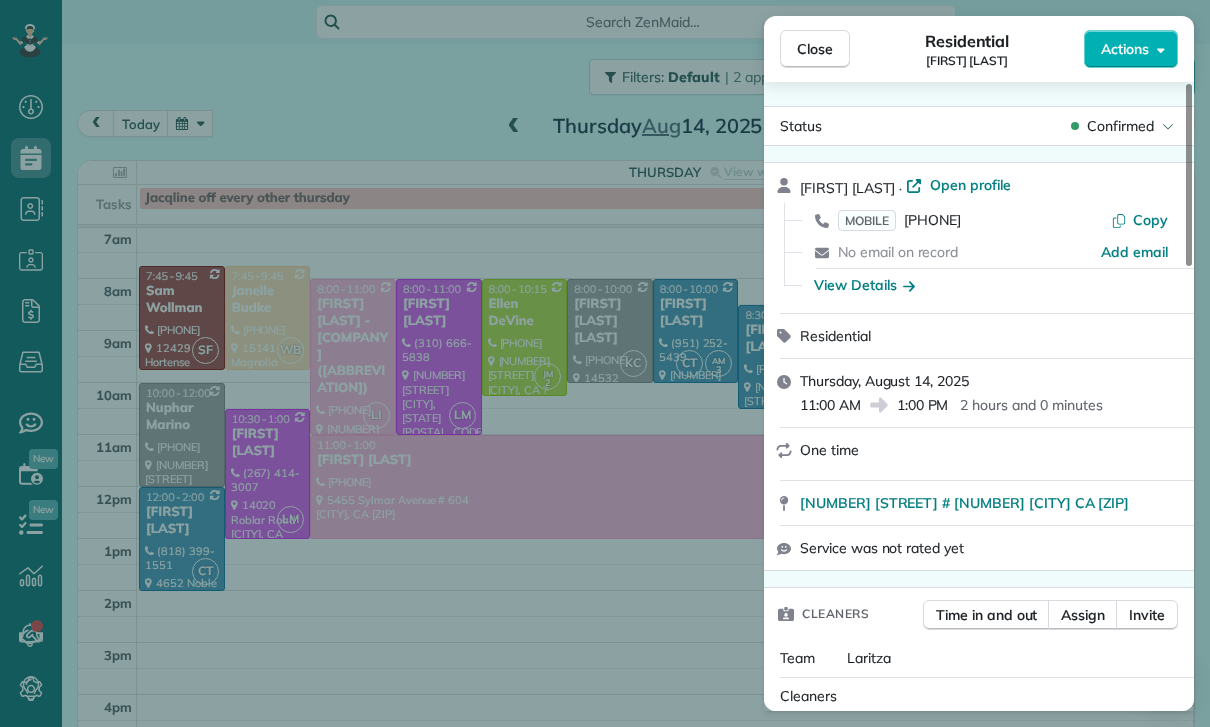 click on "CLOSE RESIDENTIAL [FIRST] [LAST] ACTIONS STATUS CONFIRMED [FIRST] [LAST] · OPEN PROFILE MOBILE [PHONE] COPY NO EMAIL ON RECORD ADD EMAIL VIEW DETAILS RESIDENTIAL [DAY], [MONTH] [DAY], [YEAR] [TIME] [TIME] [DURATION] ONE TIME [NUMBER] [STREET] # [NUMBER] [CITY] CA [ZIP] SERVICE WAS NOT RATED YET CLEANERS TIME IN AND OUT ASSIGN INVITE TEAM [FIRST] CLEANERS [FIRST]   [FIRST] [TIME] [TIME] CHECKLIST TRY NOW KEEP THIS APPOINTMENT UP TO YOUR STANDARDS. STAY ON TOP OF EVERY DETAIL, KEEP YOUR CLEANERS ORGANISED, AND YOUR CLIENT HAPPY. ASSIGN A CHECKLIST WATCH A 5 MIN DEMO BILLING BILLING ACTIONS SERVICE SERVICE PRICE ([NUMBER]X $[PRICE]) $[PRICE] ADD AN ITEM OVERCHARGE $[PRICE] DISCOUNT $[PRICE] COUPON DISCOUNT - PRIMARY TAX - SECONDARY TAX - TOTAL APPOINTMENT PRICE $[PRICE] TIPS COLLECTED $[PRICE] MARK AS PAID TOTAL INCLUDING TIP $[PRICE] GET PAID ONLINE IN NO-TIME! SEND AN INVOICE AND REWARD YOUR CLEANERS WITH TIPS CHARGE CUSTOMER CREDIT CARD APPOINTMENT CUSTOM FIELDS KEY # - WORK ITEMS NO WORK ITEMS TO DISPLAY NOTES [NUMBER] [NUMBER]" at bounding box center (605, 363) 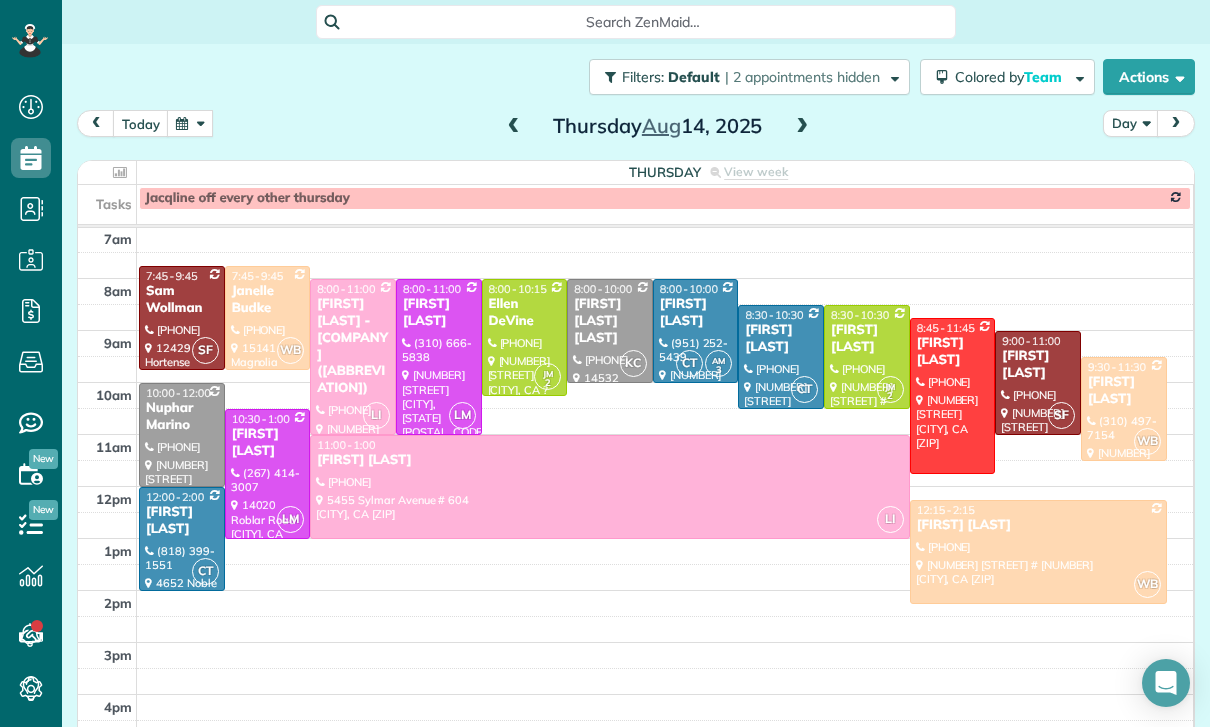 click at bounding box center [190, 123] 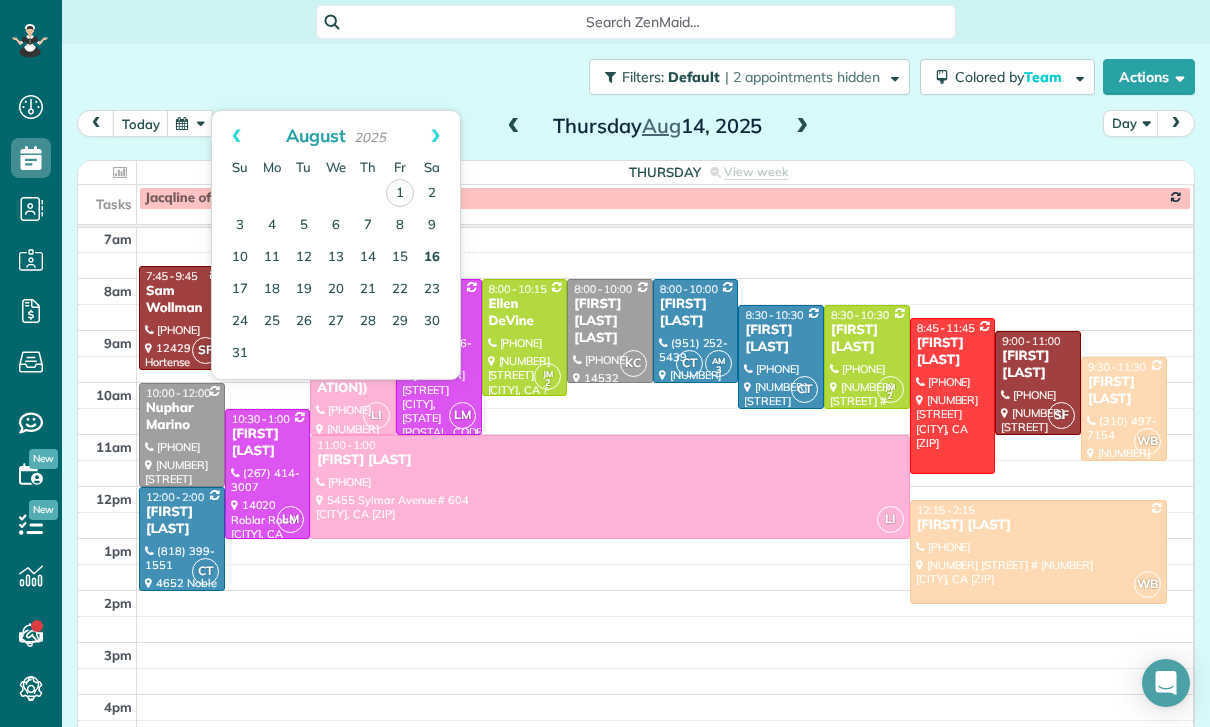 click on "16" at bounding box center [432, 258] 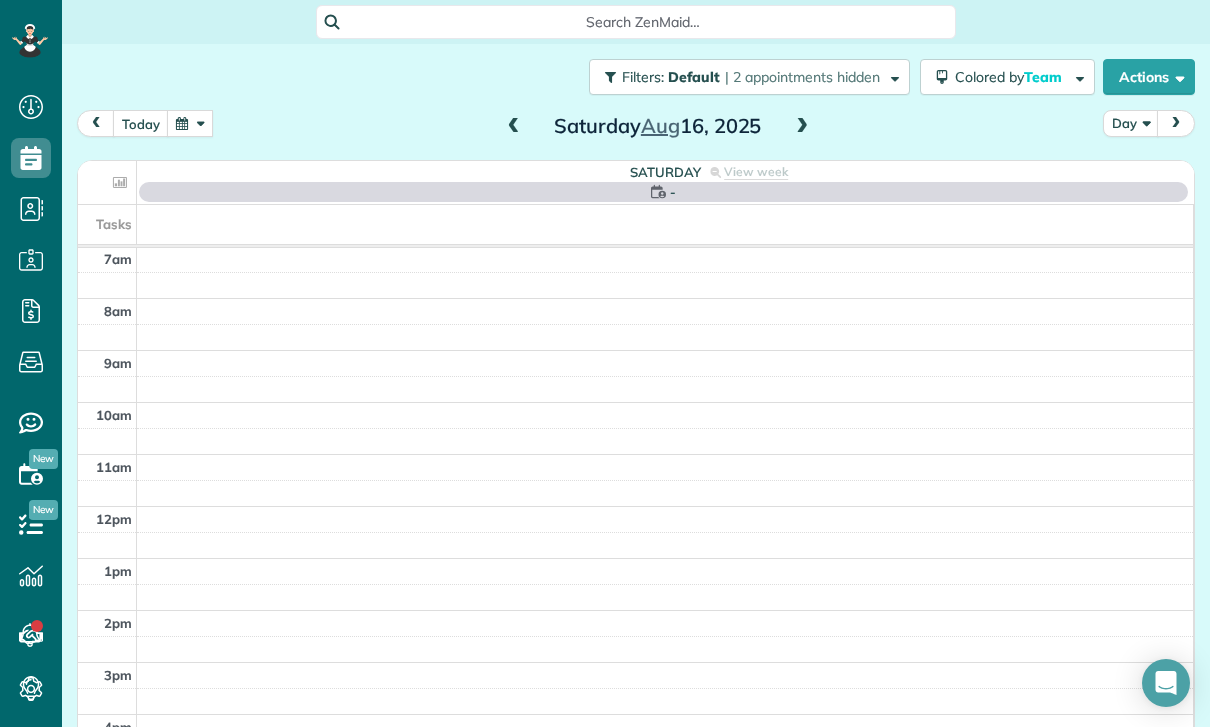 scroll, scrollTop: 157, scrollLeft: 0, axis: vertical 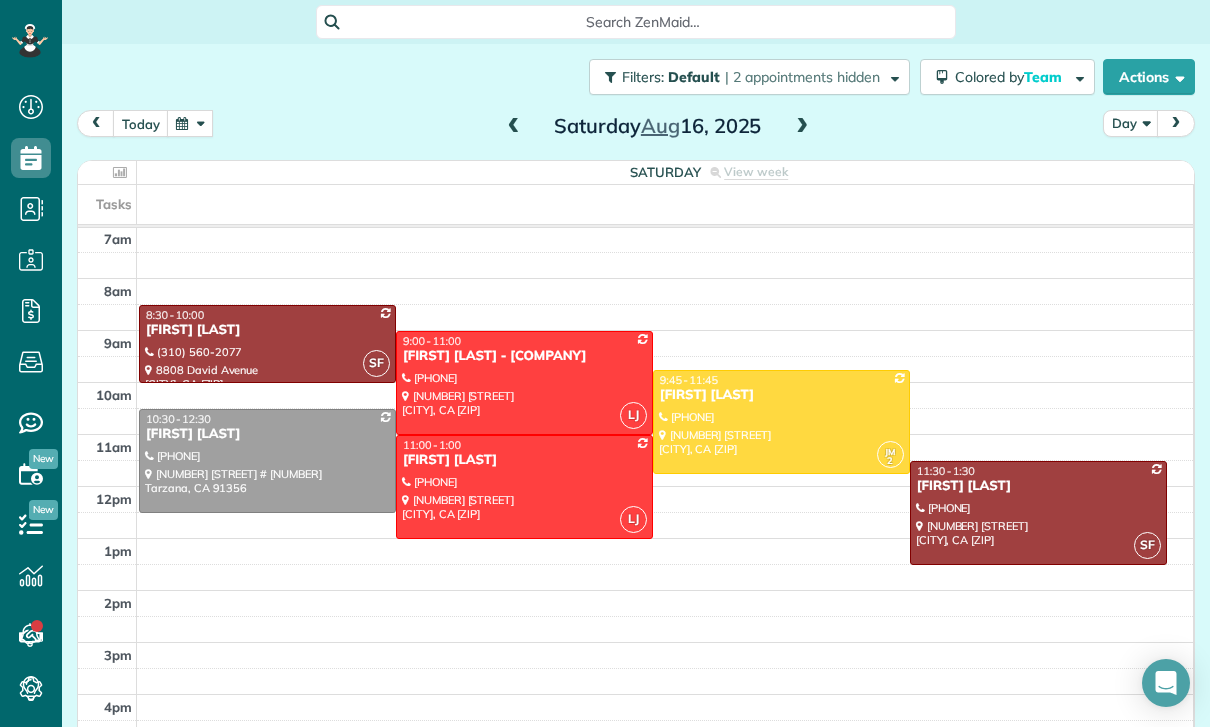 click at bounding box center (190, 123) 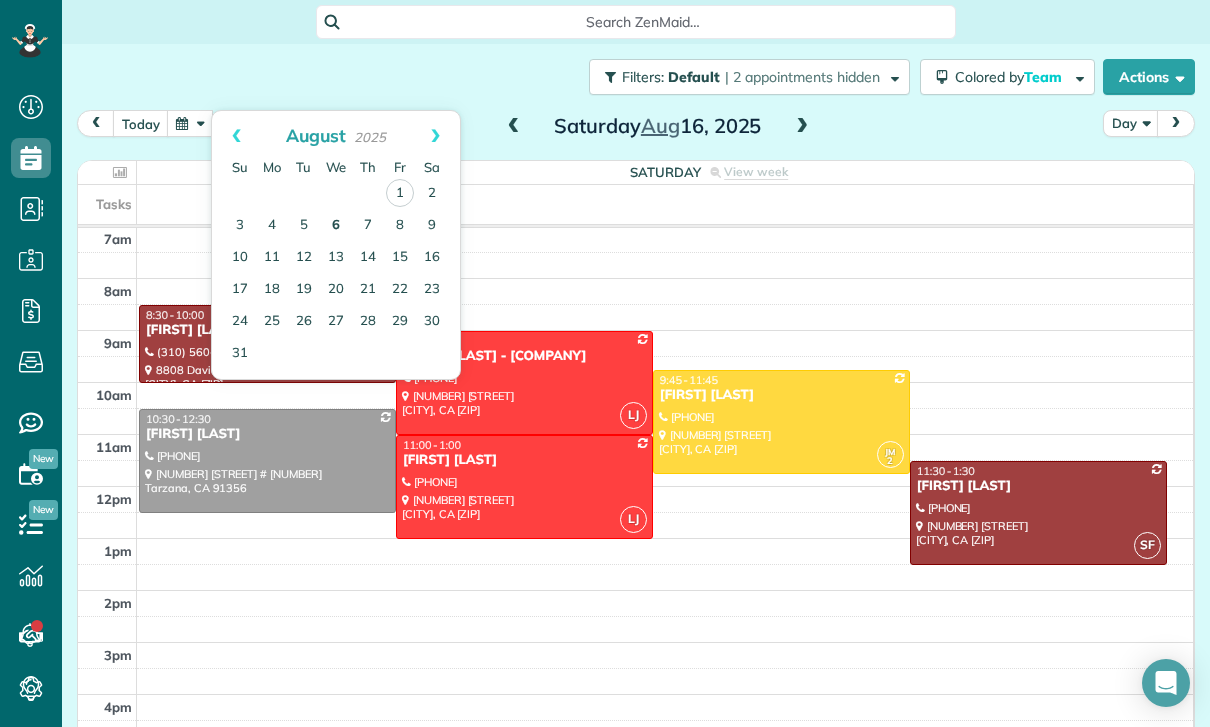 click on "6" at bounding box center [336, 226] 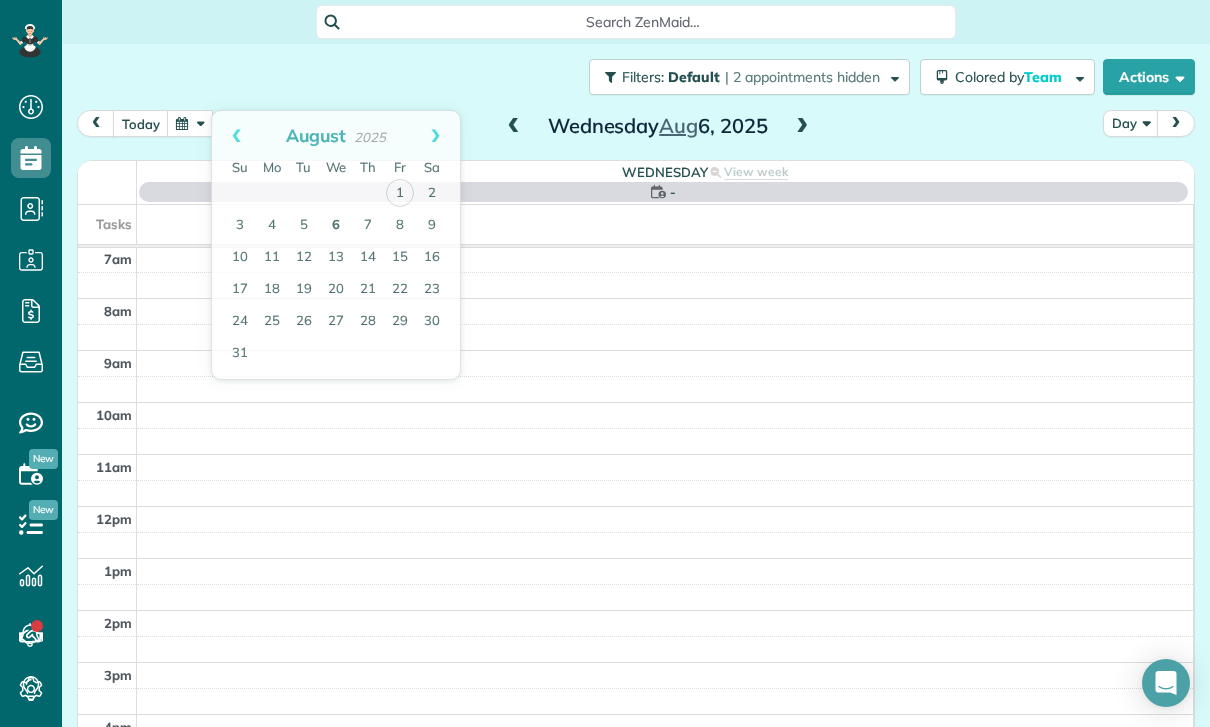 scroll, scrollTop: 157, scrollLeft: 0, axis: vertical 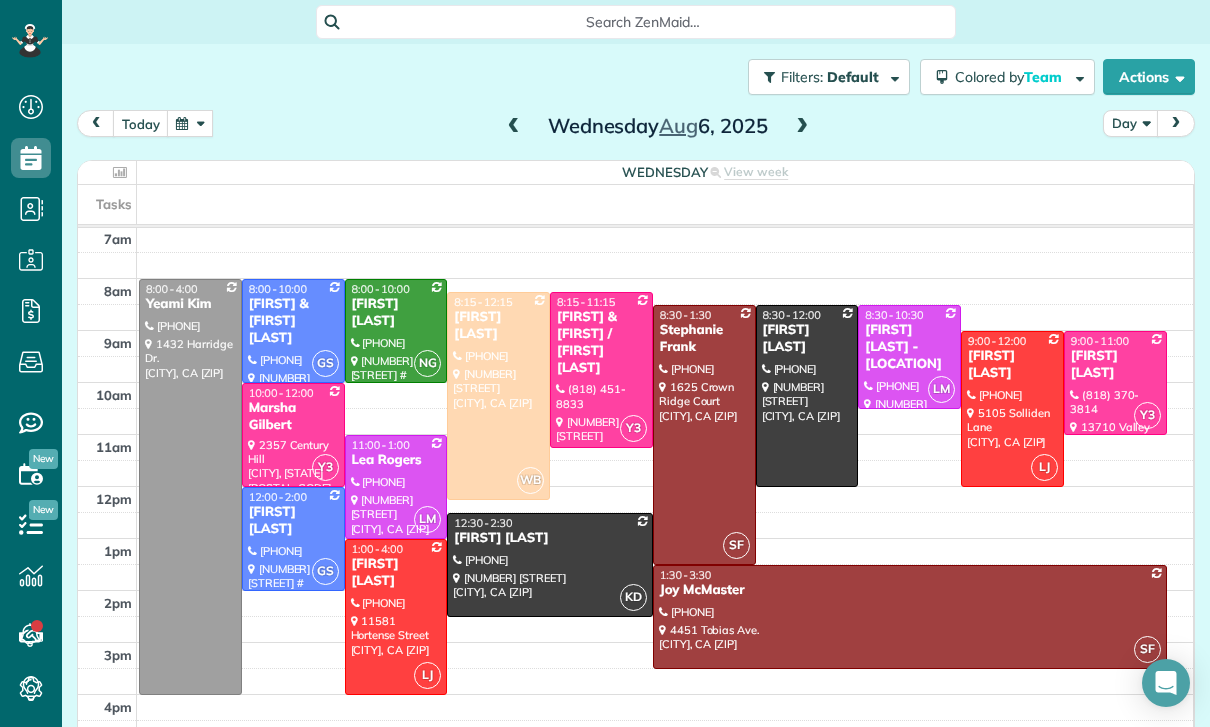 click at bounding box center [190, 123] 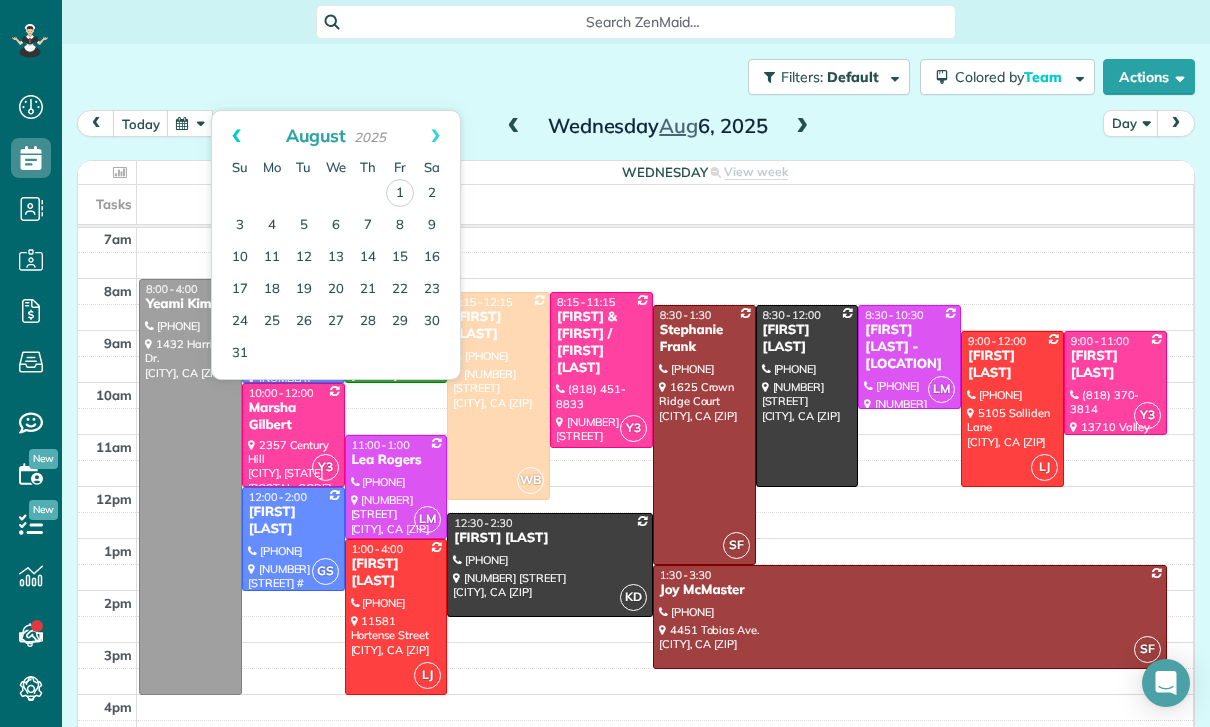 click on "Prev" at bounding box center [236, 136] 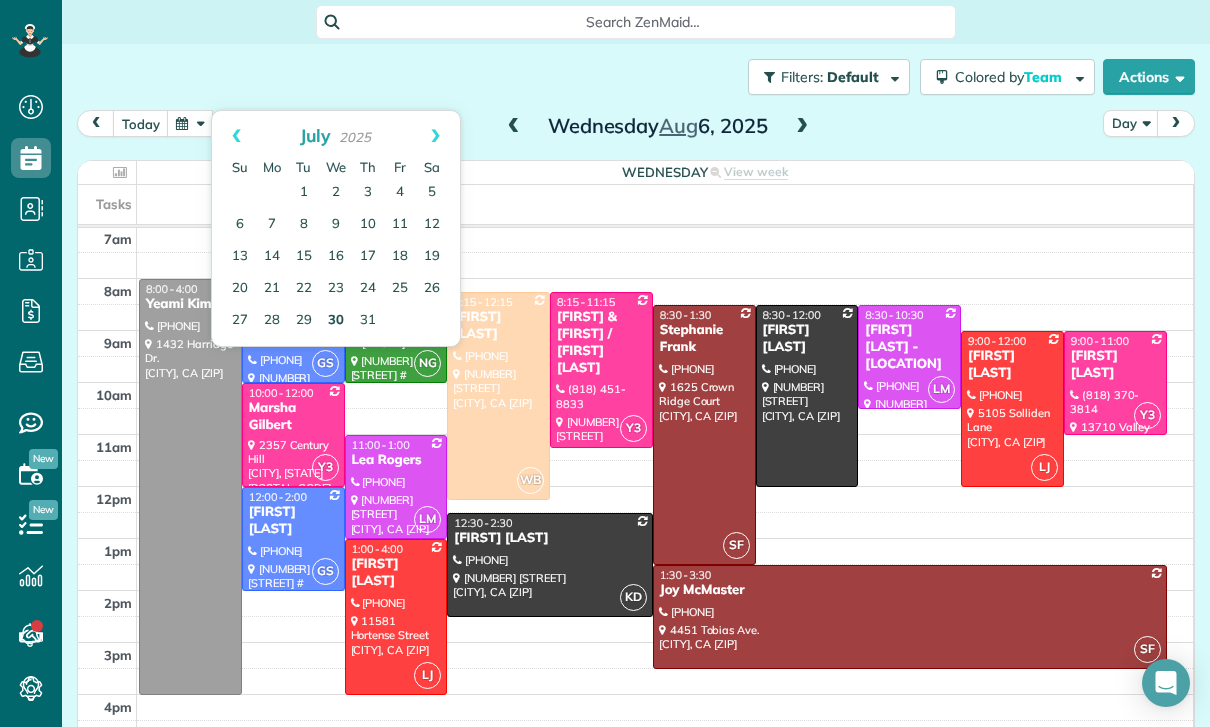 click on "30" at bounding box center (336, 321) 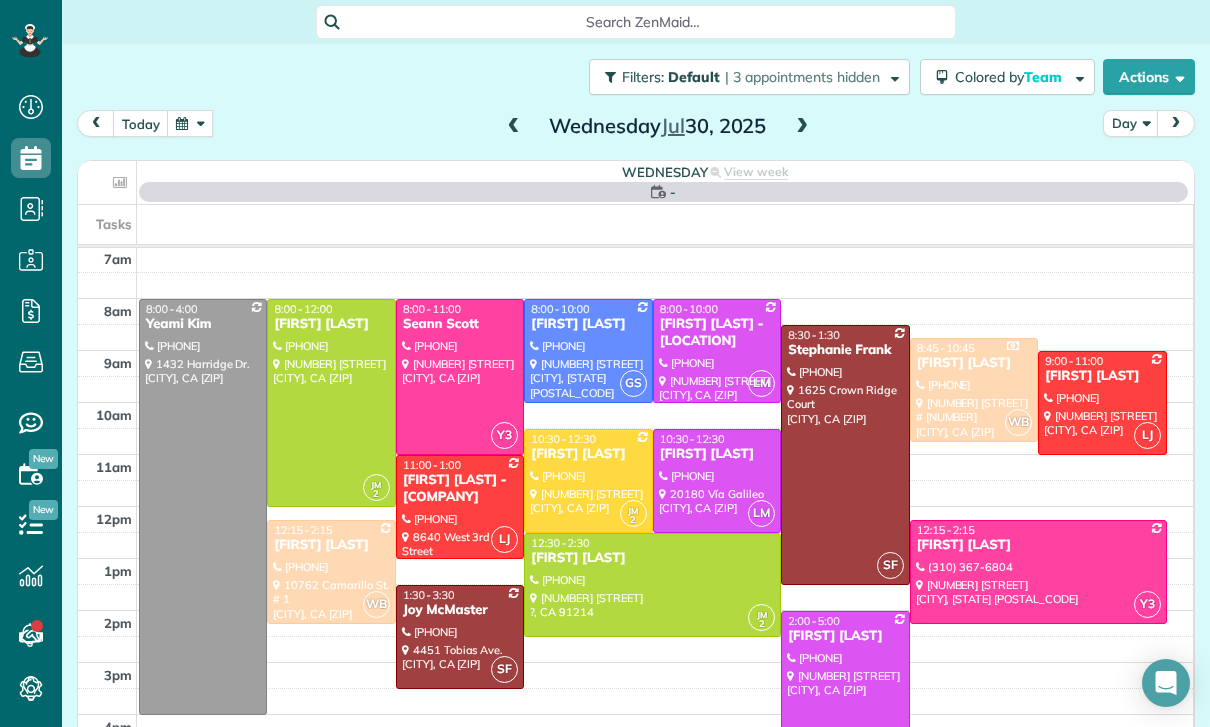 scroll, scrollTop: 157, scrollLeft: 0, axis: vertical 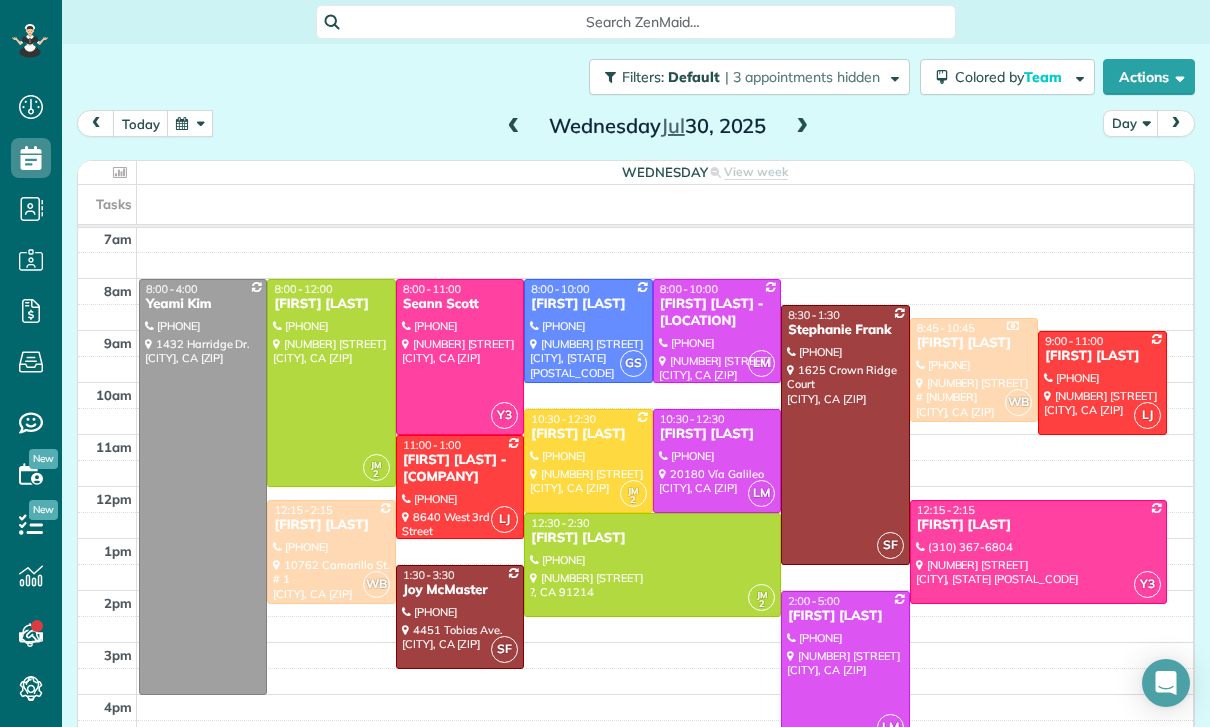 click at bounding box center (190, 123) 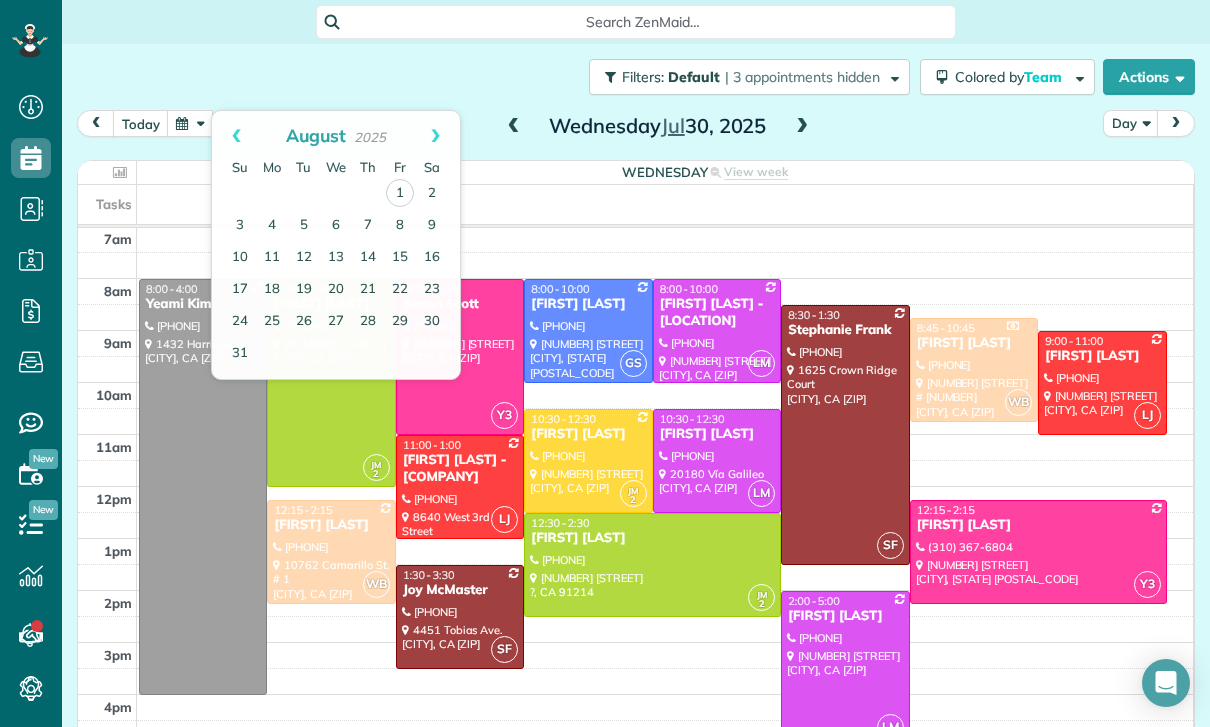 click on "today" at bounding box center (141, 123) 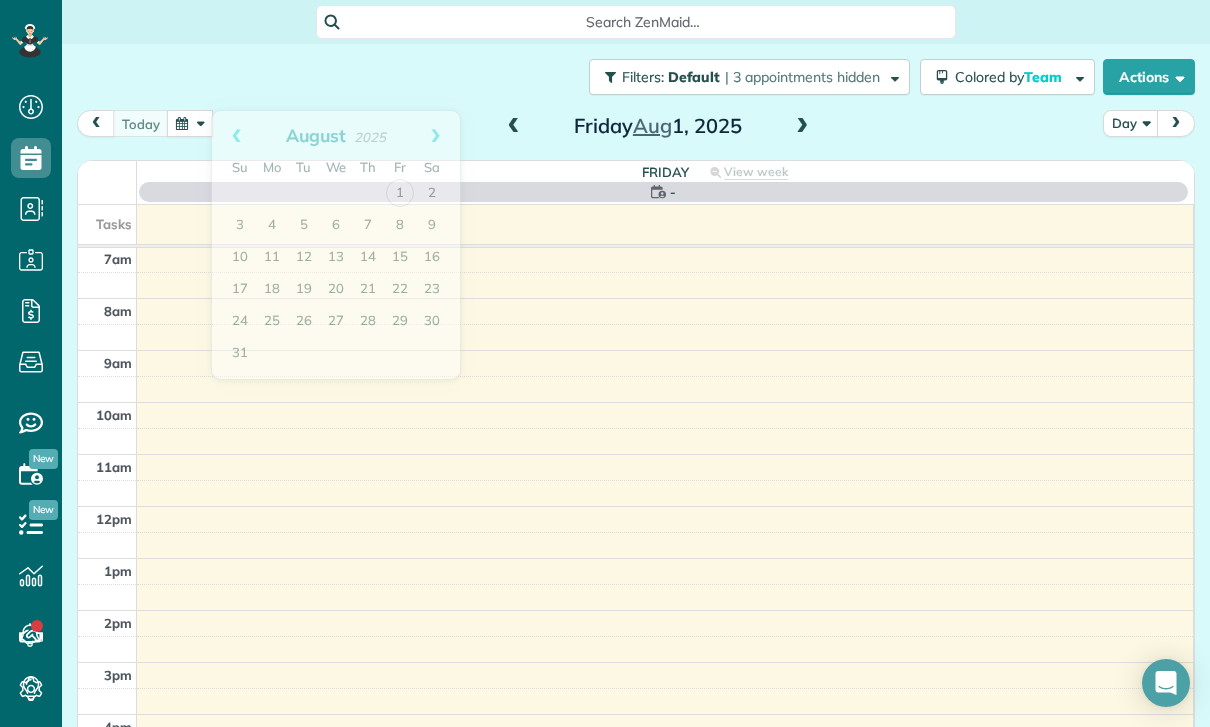 scroll, scrollTop: 157, scrollLeft: 0, axis: vertical 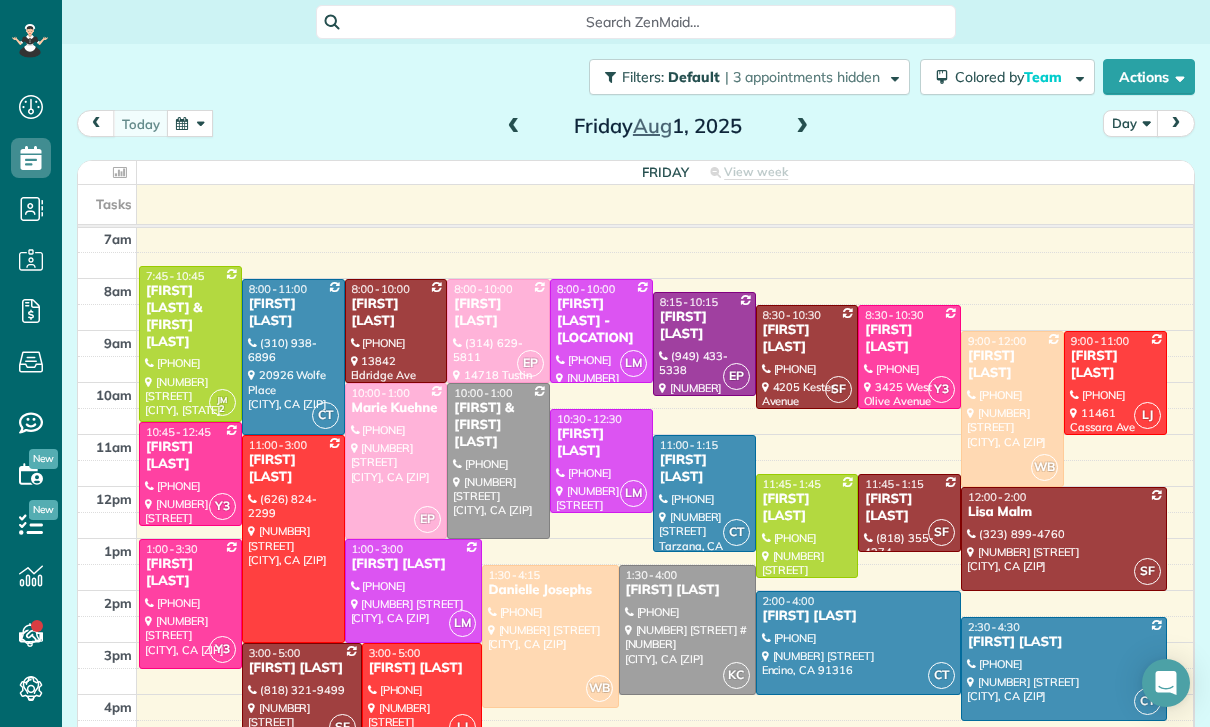 click at bounding box center (802, 127) 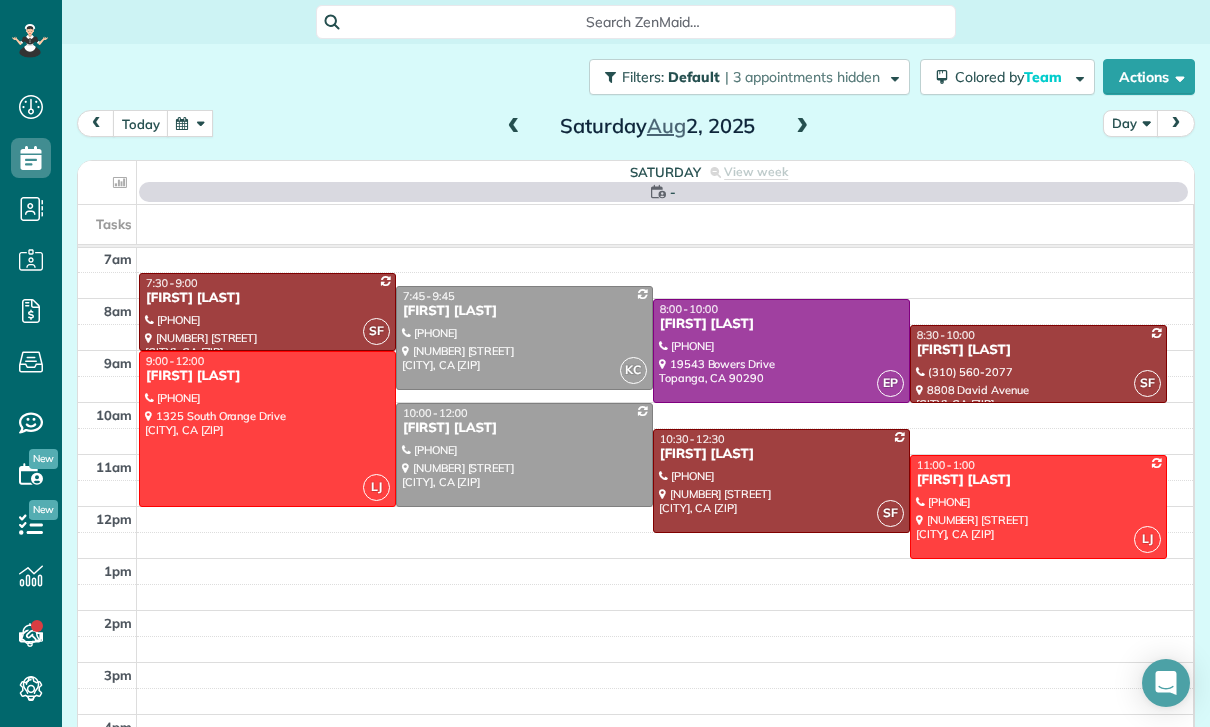 scroll, scrollTop: 157, scrollLeft: 0, axis: vertical 